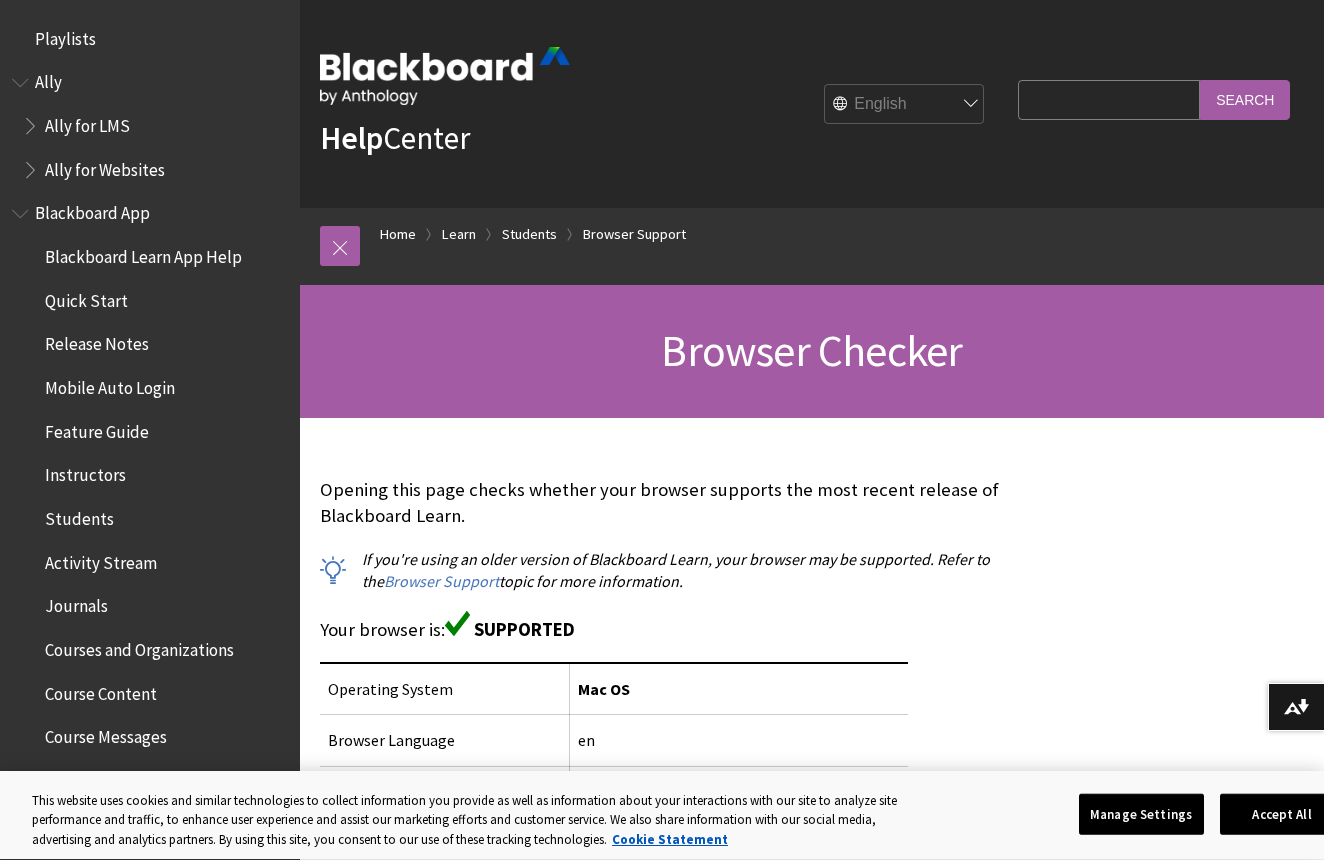scroll, scrollTop: 0, scrollLeft: 0, axis: both 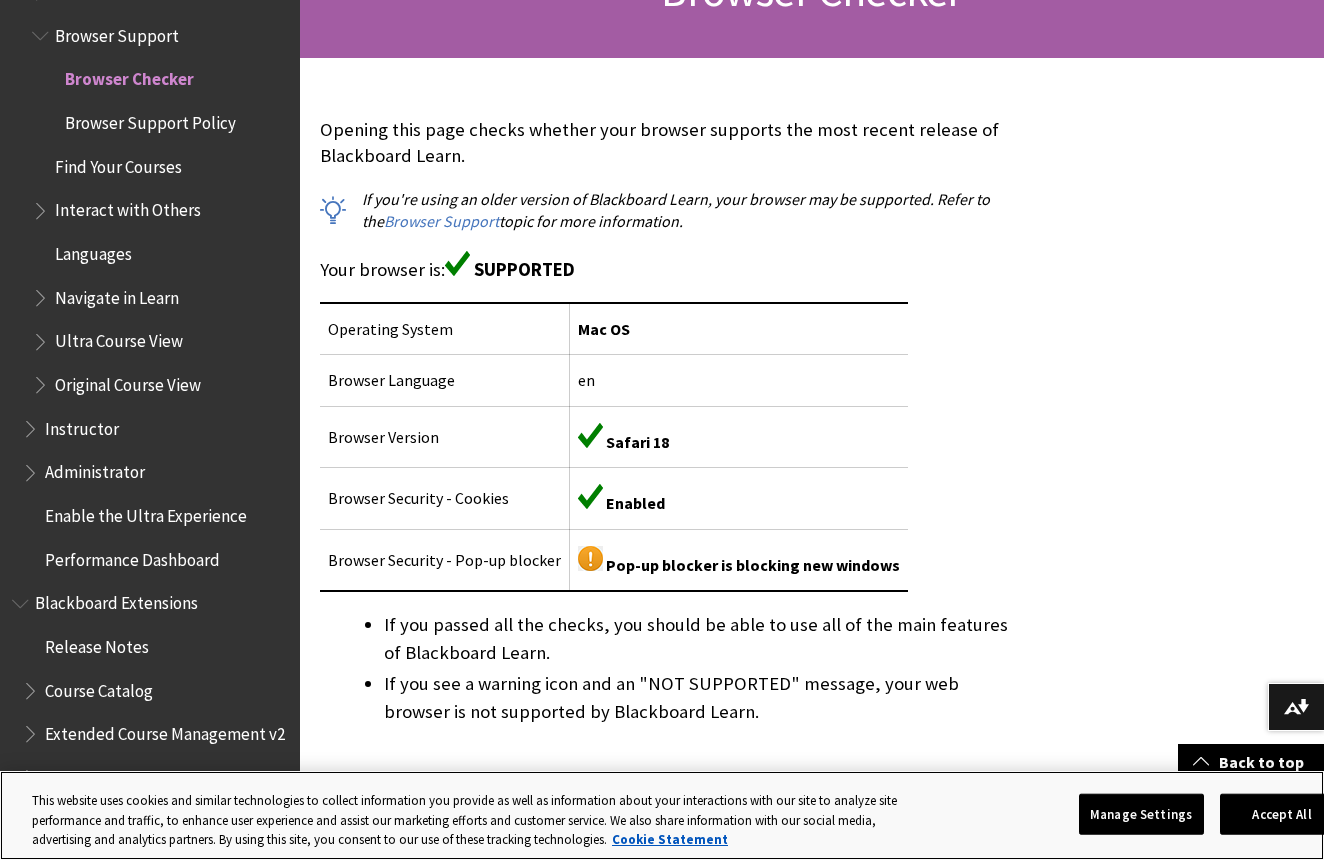 click on "Accept All" at bounding box center (1282, 814) 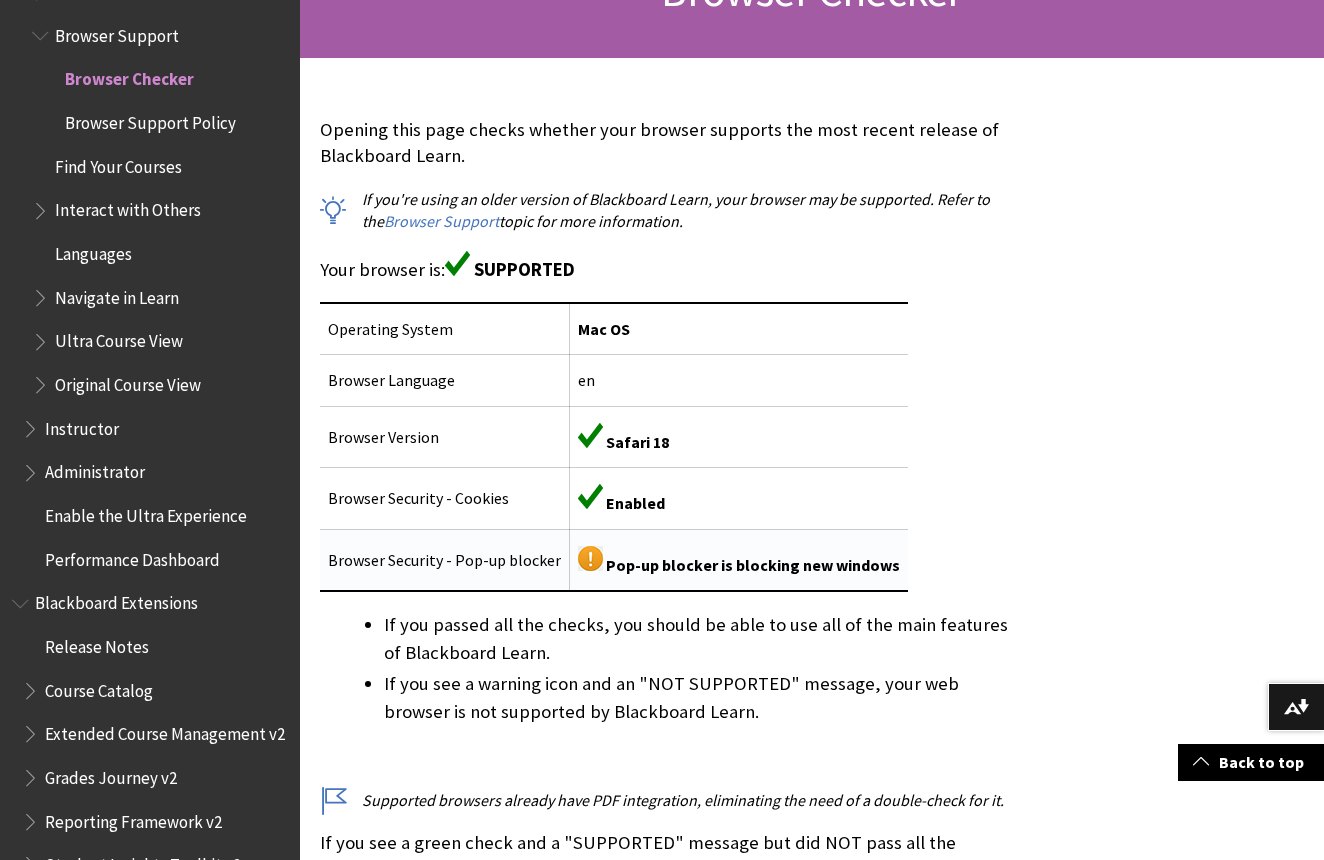click at bounding box center (590, 558) 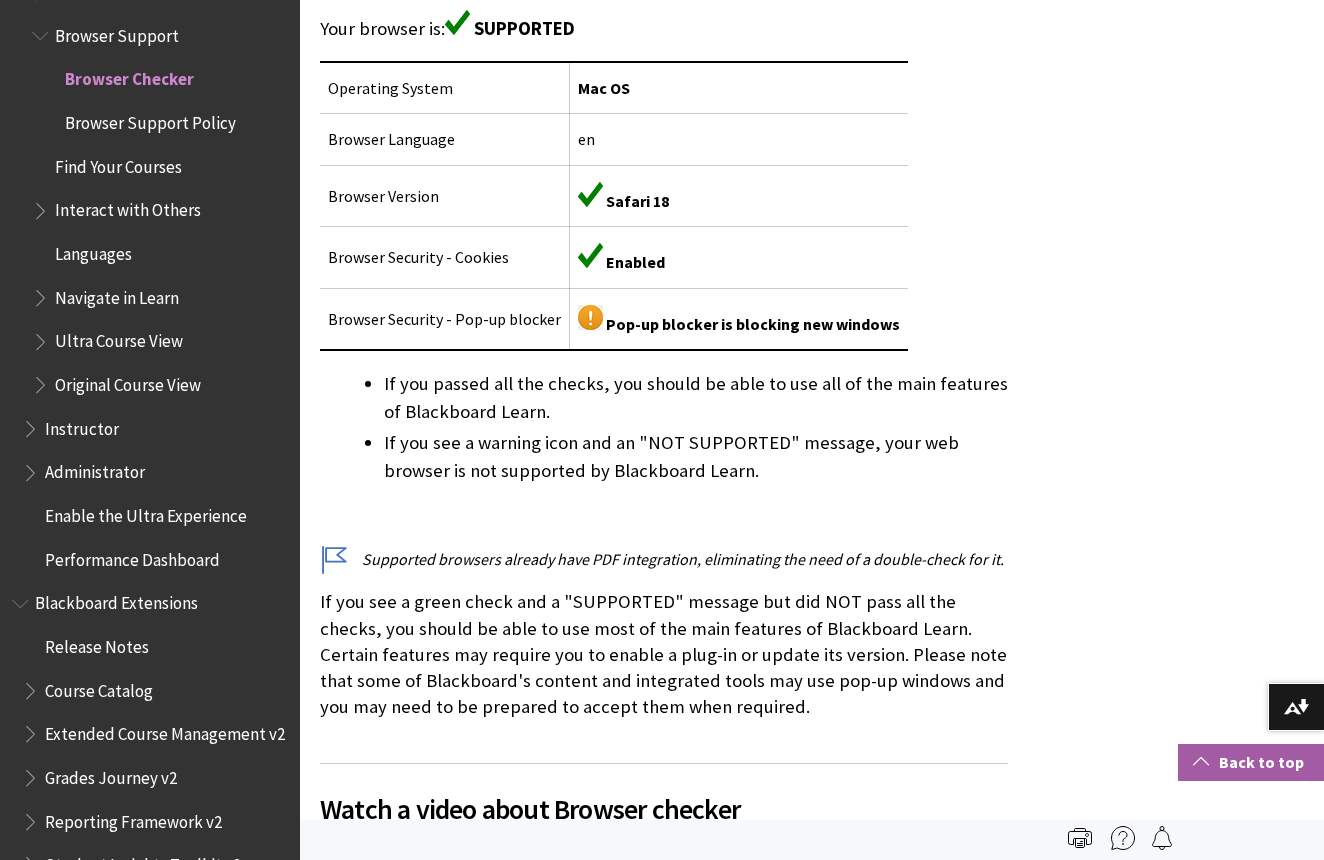 scroll, scrollTop: 589, scrollLeft: 0, axis: vertical 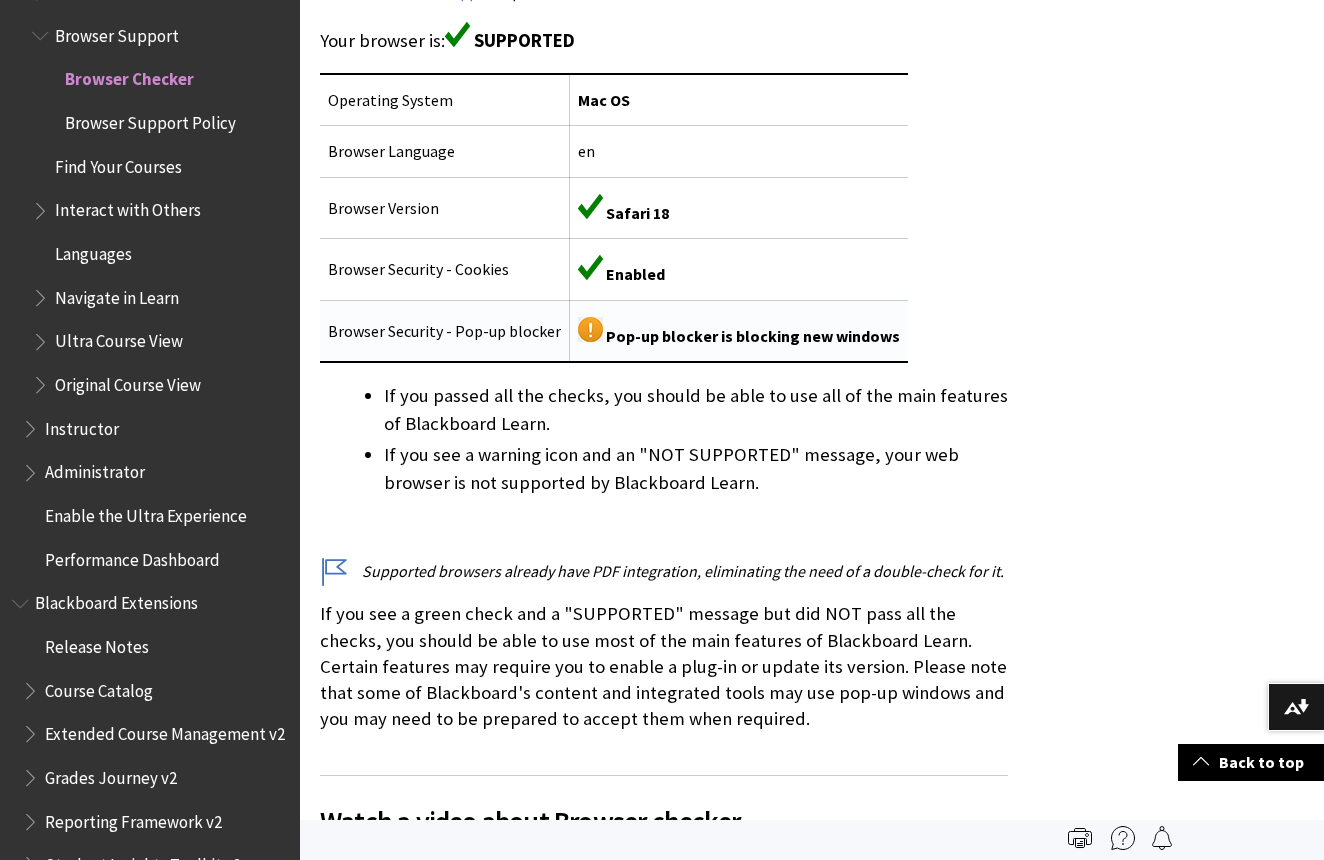 click on "Pop-up blocker is blocking new windows" at bounding box center (753, 336) 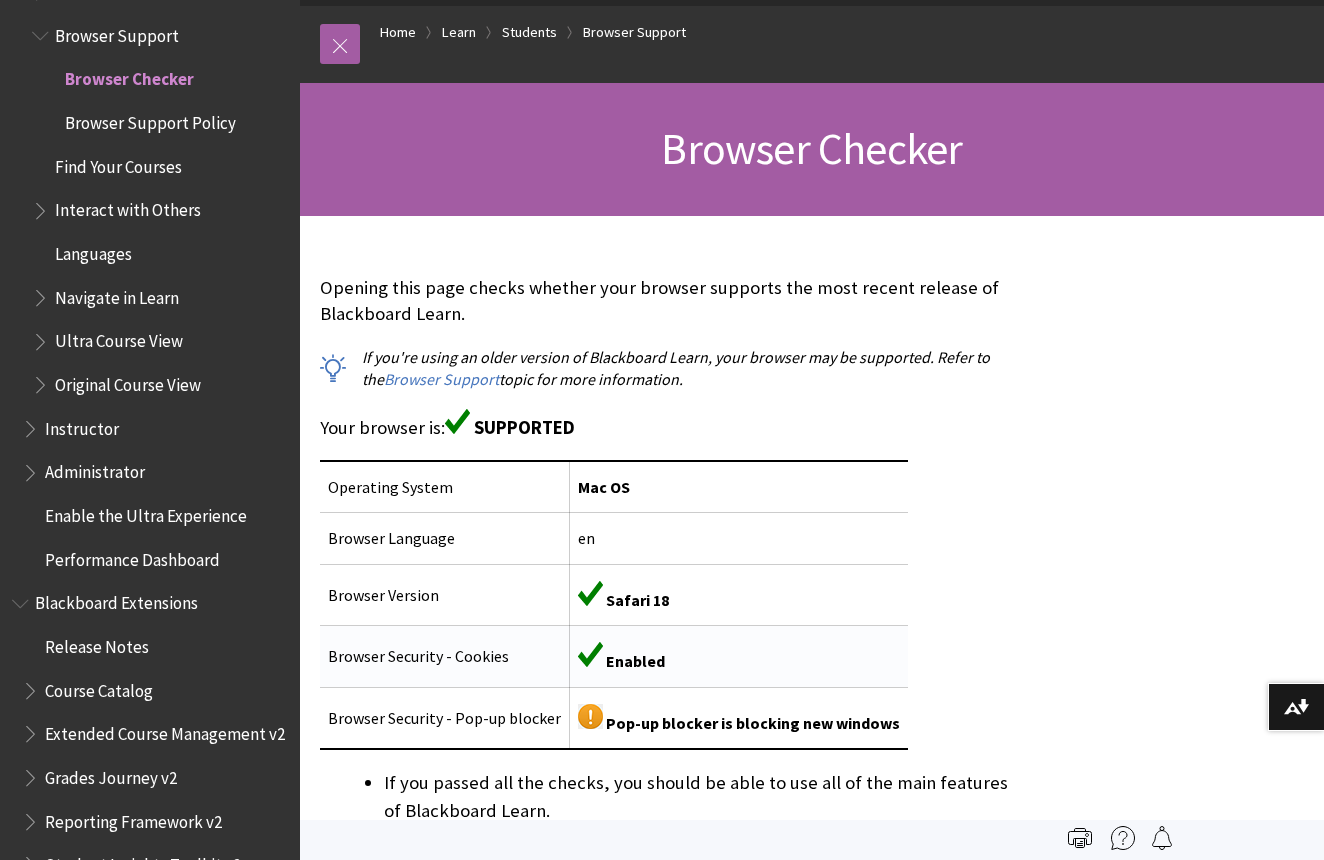 scroll, scrollTop: 198, scrollLeft: 0, axis: vertical 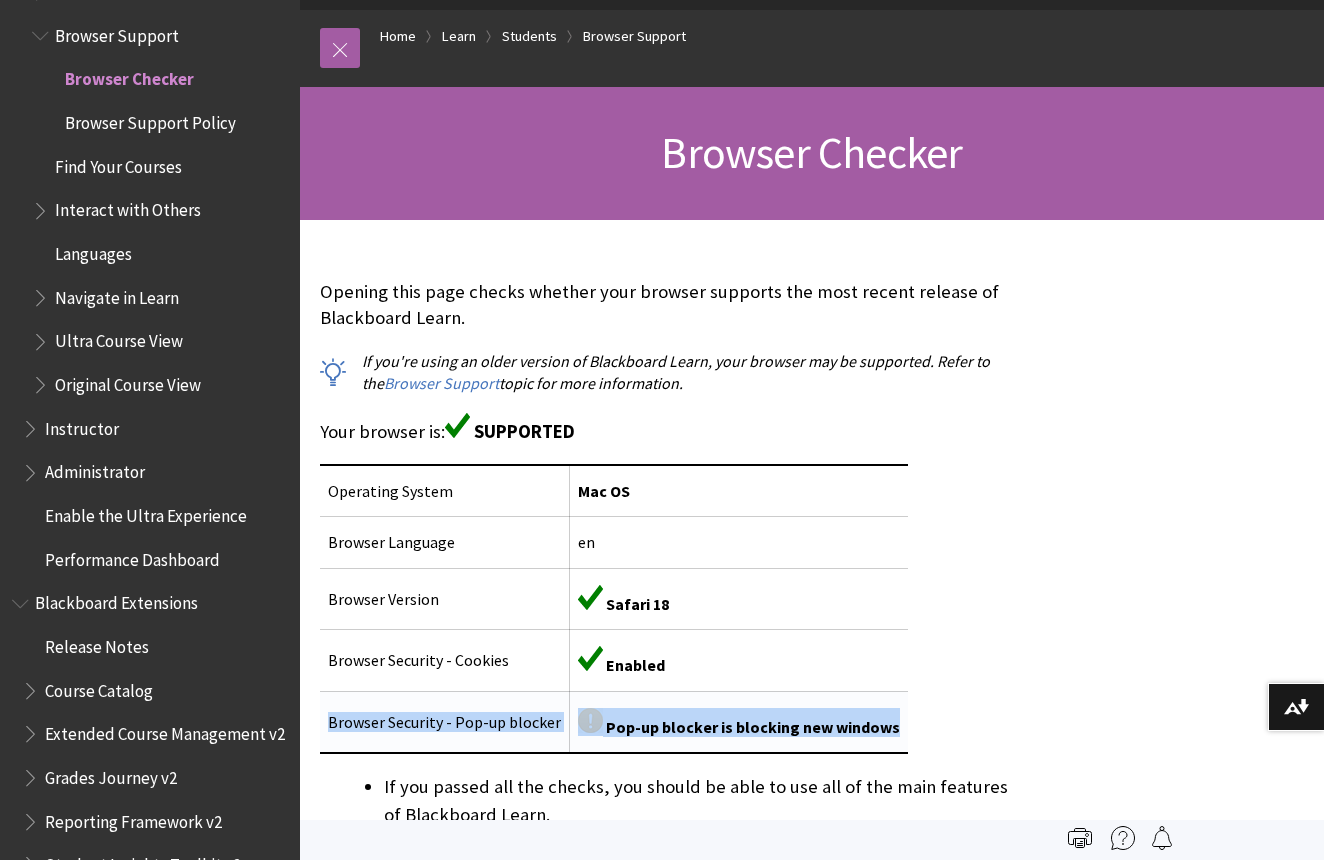 drag, startPoint x: 884, startPoint y: 723, endPoint x: 332, endPoint y: 701, distance: 552.43823 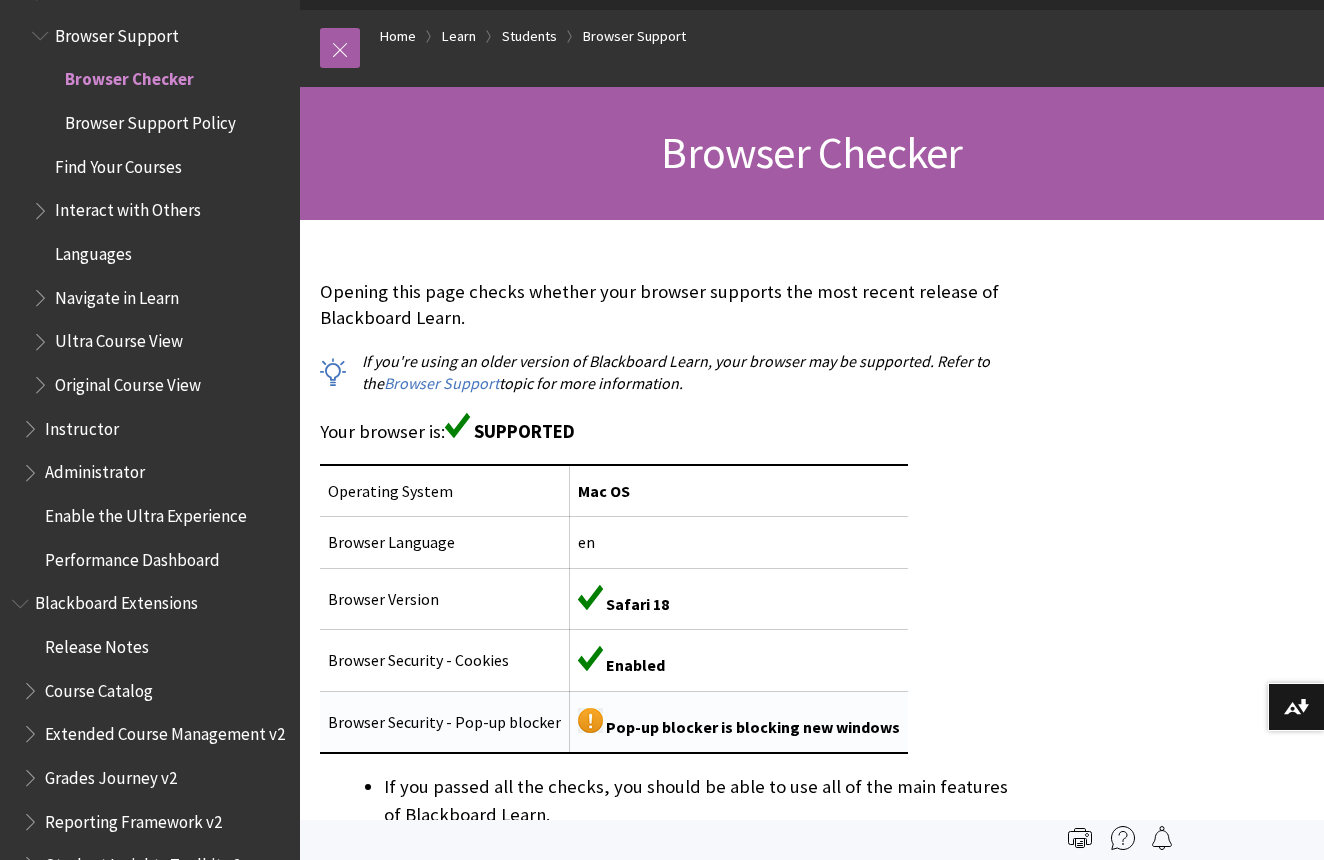 click on "Browser Security - Pop-up blocker" at bounding box center (445, 722) 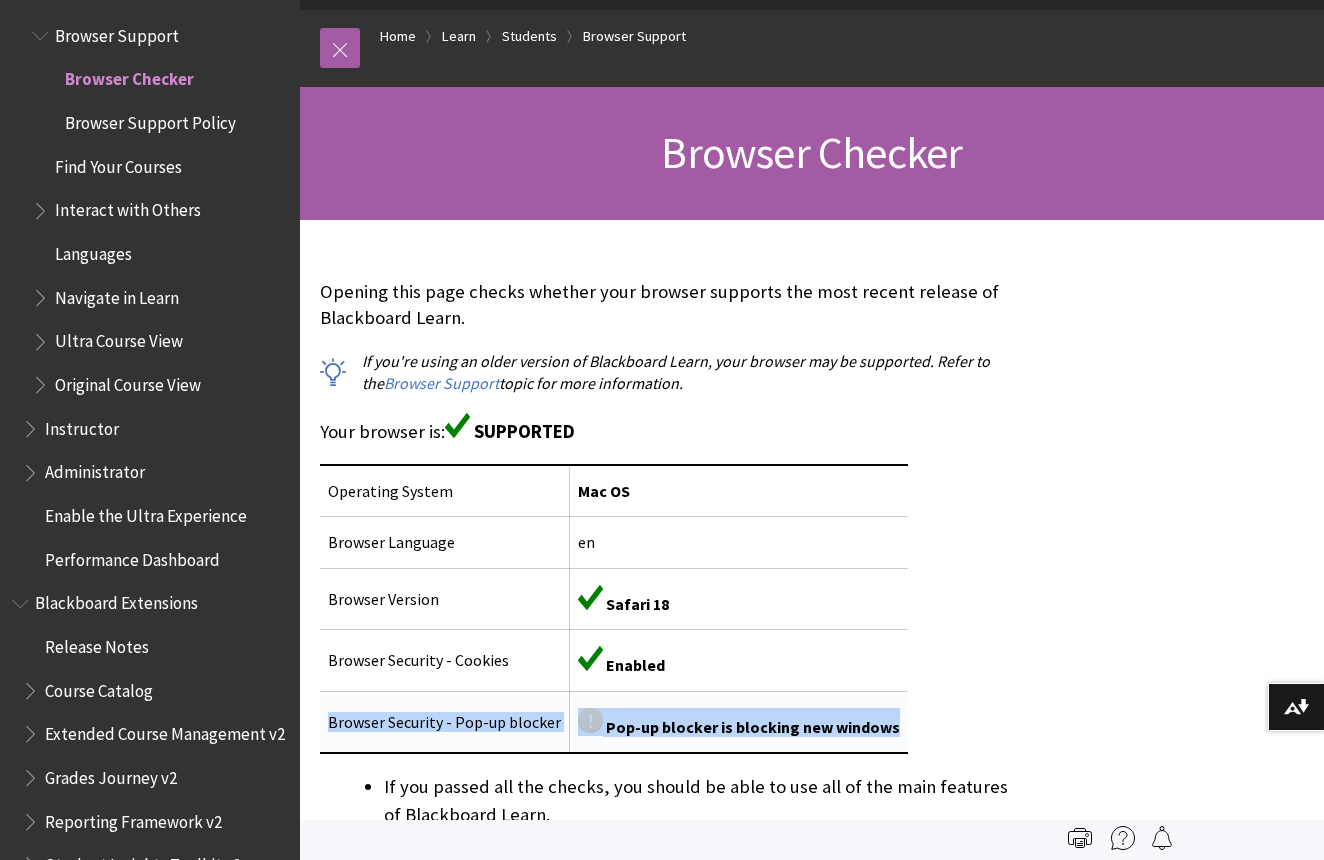 drag, startPoint x: 889, startPoint y: 724, endPoint x: 330, endPoint y: 722, distance: 559.0036 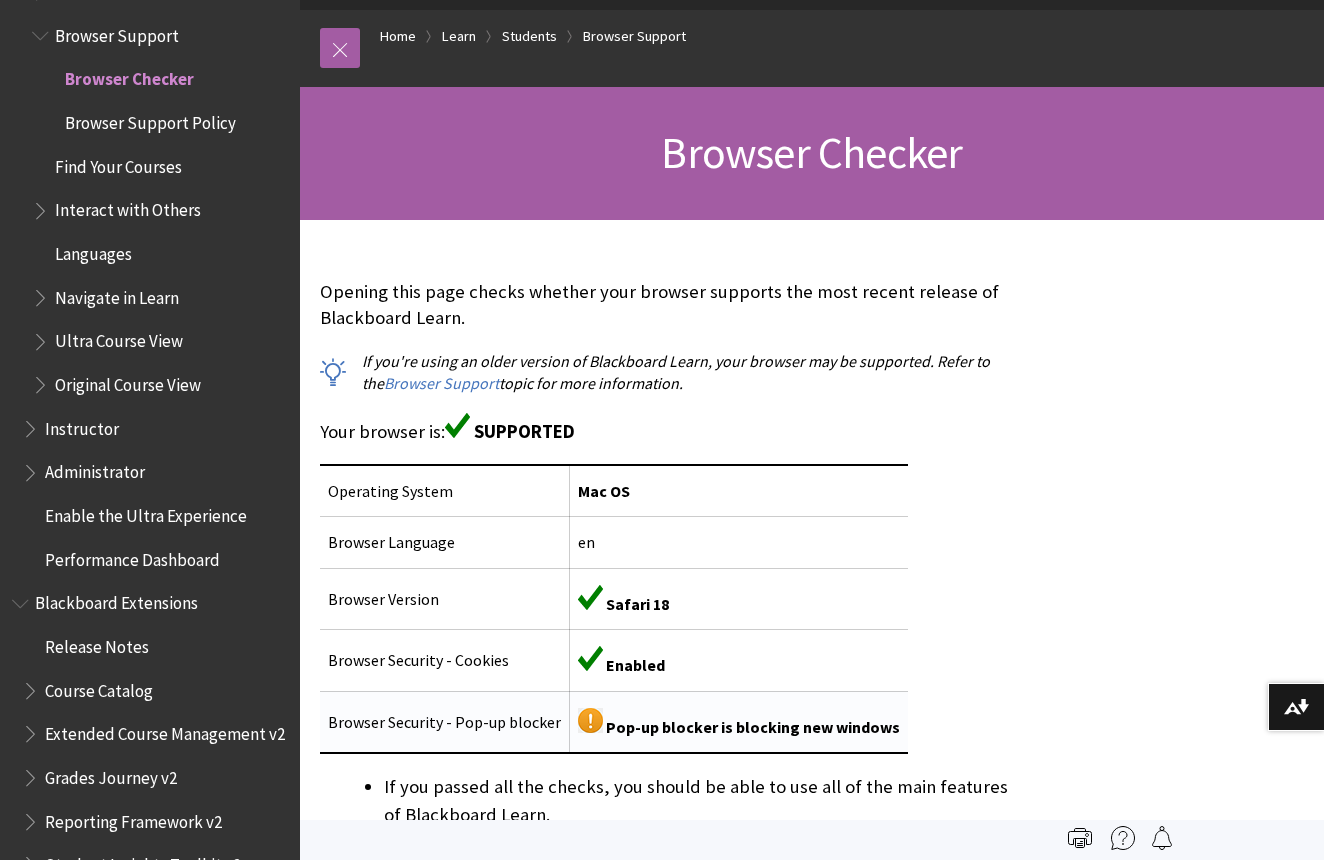 click on "Browser Security - Pop-up blocker" at bounding box center (445, 722) 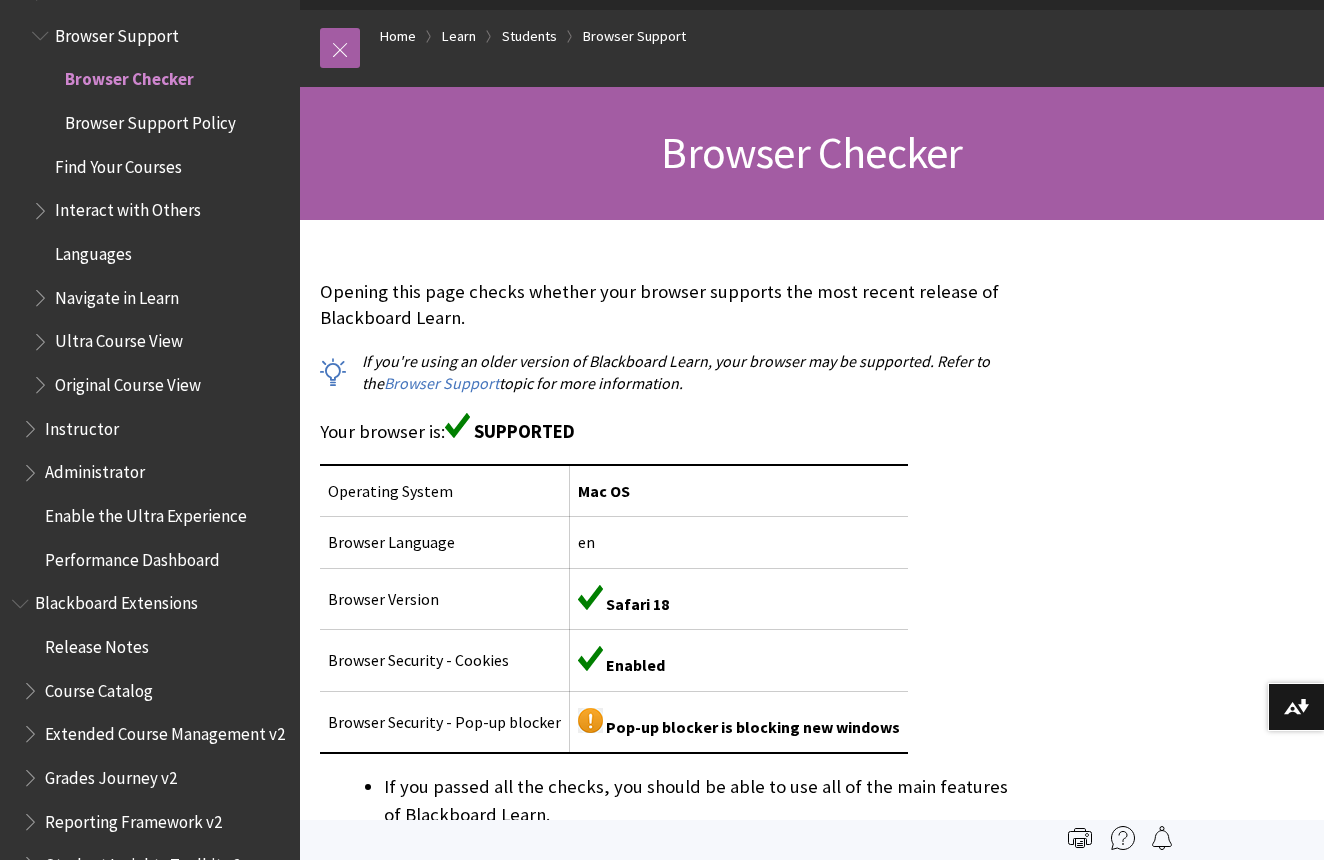 click on "Opening this page checks whether your browser supports the most recent release of Blackboard Learn. If you're using an older version of Blackboard Learn, your browser may be supported. Refer to the  Browser Support  topic for more information. Your browser is:    SUPPORTED Operating System Mac OS Browser Language en Browser Version   Safari 18 Browser Security - Cookies   Enabled Browser Security - Pop-up blocker   Pop-up blocker is blocking new windows If you passed all the checks, you should be able to use all of the main features of Blackboard Learn. If you see a warning icon and an "NOT SUPPORTED" message, your web browser is not supported by Blackboard Learn.   Supported browsers already have PDF integration, eliminating the need of a double-check for it." at bounding box center (664, 701) 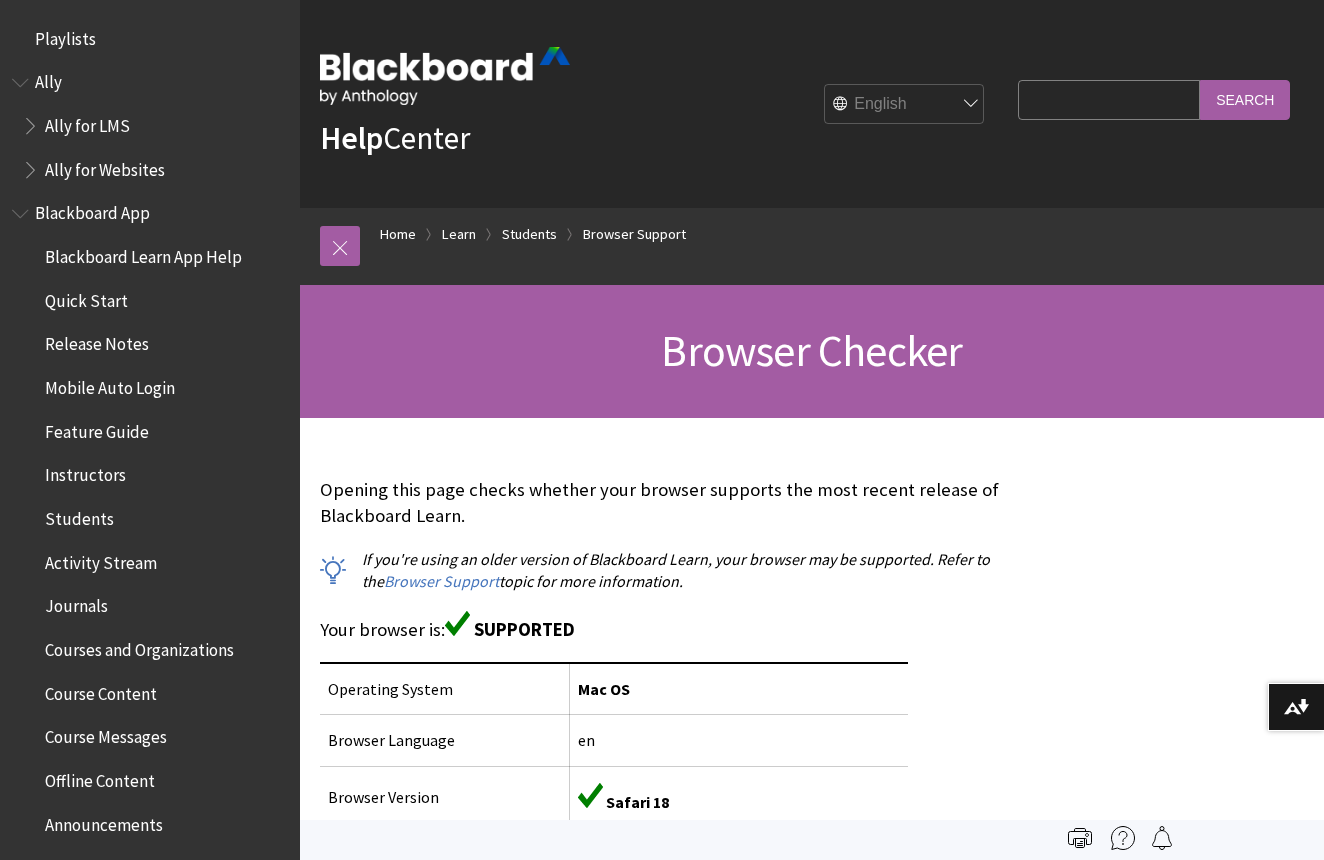scroll, scrollTop: 198, scrollLeft: 0, axis: vertical 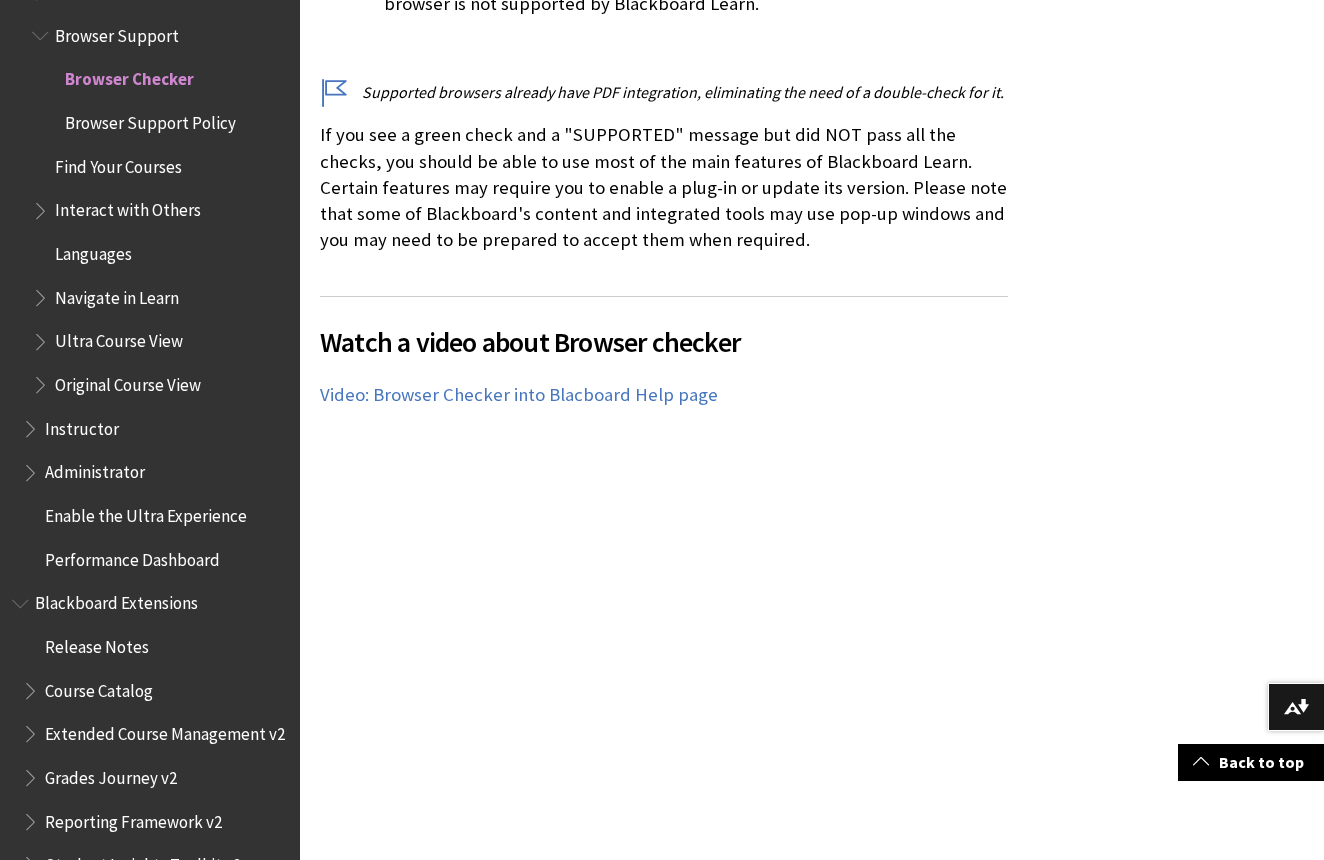 click on "Instructor" at bounding box center [82, 425] 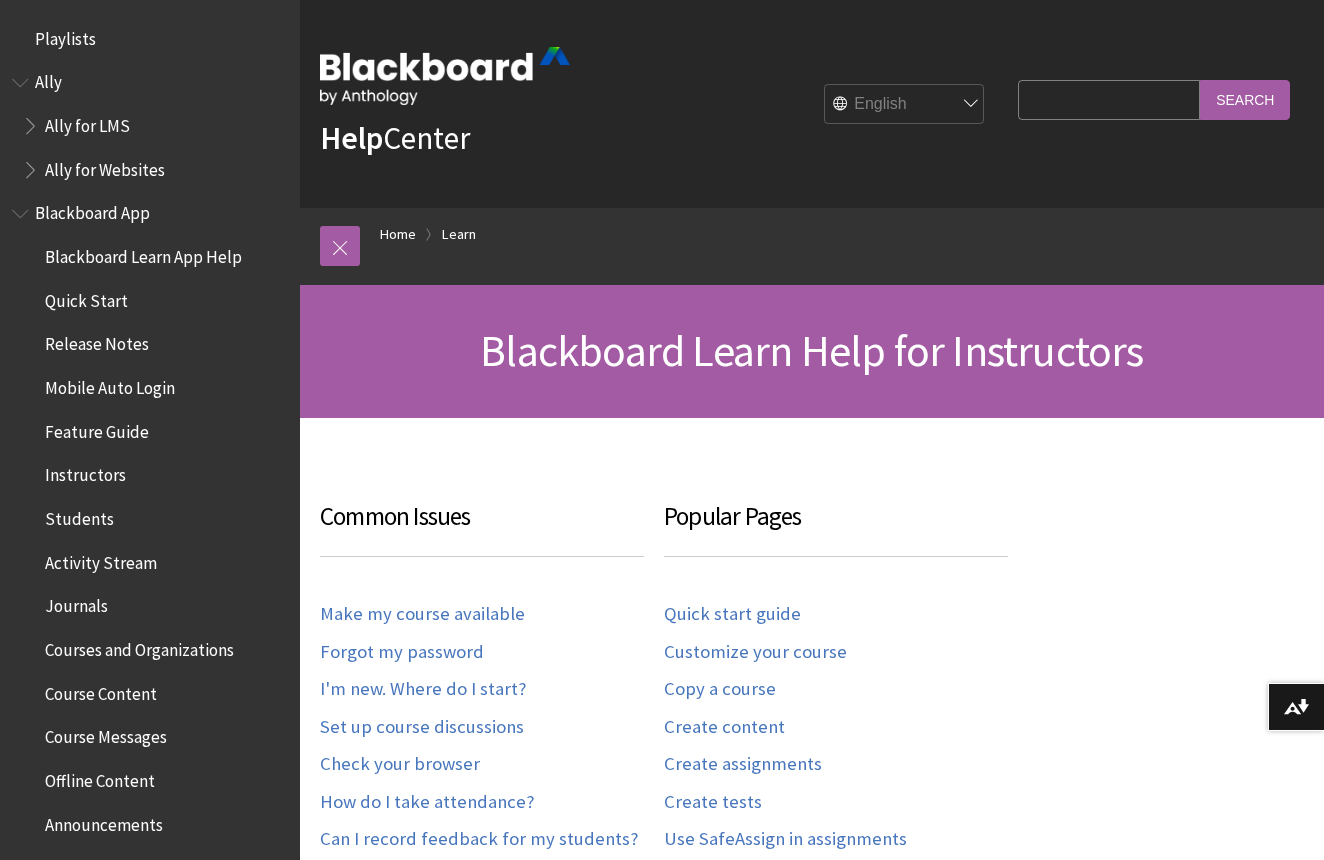 scroll, scrollTop: 0, scrollLeft: 0, axis: both 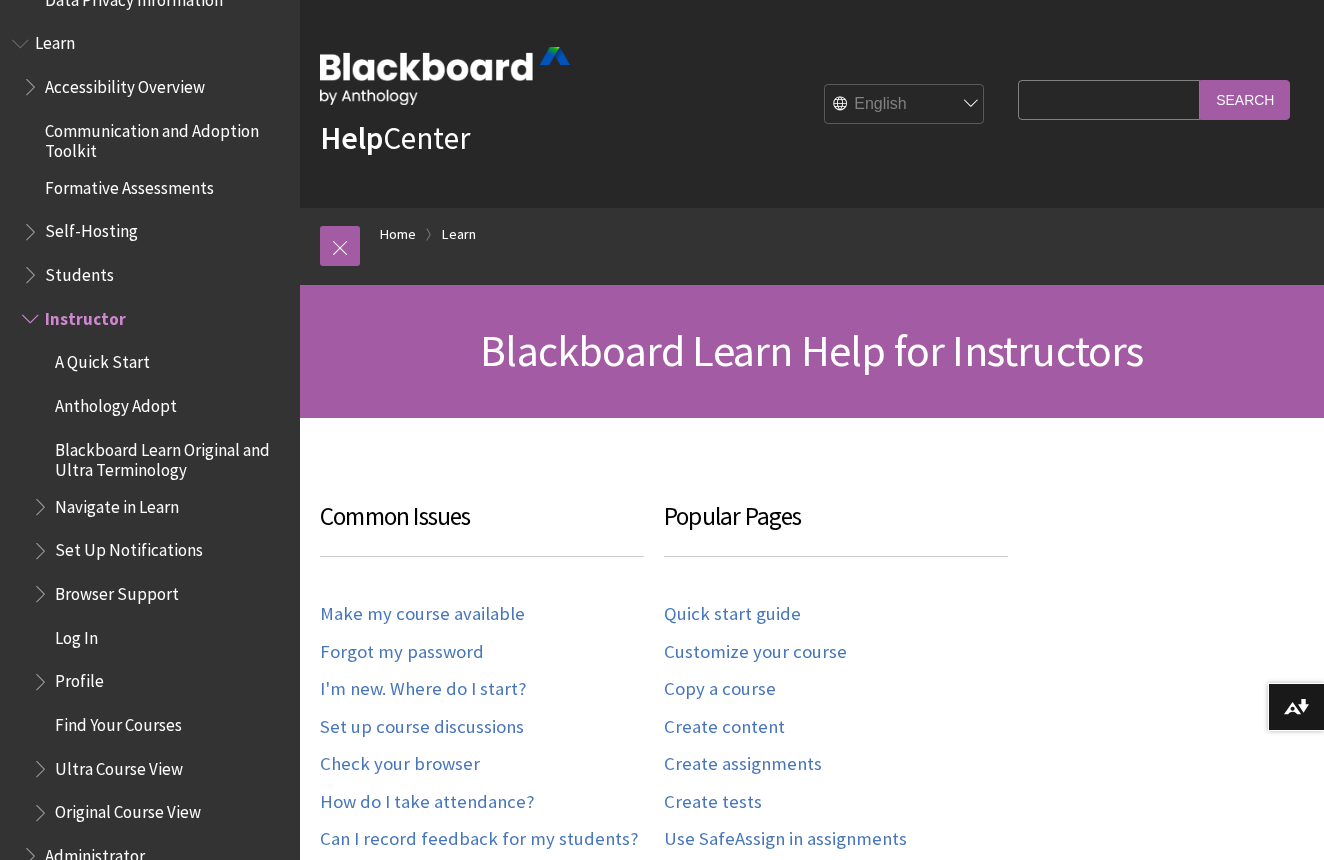 click on "Students" at bounding box center (79, 271) 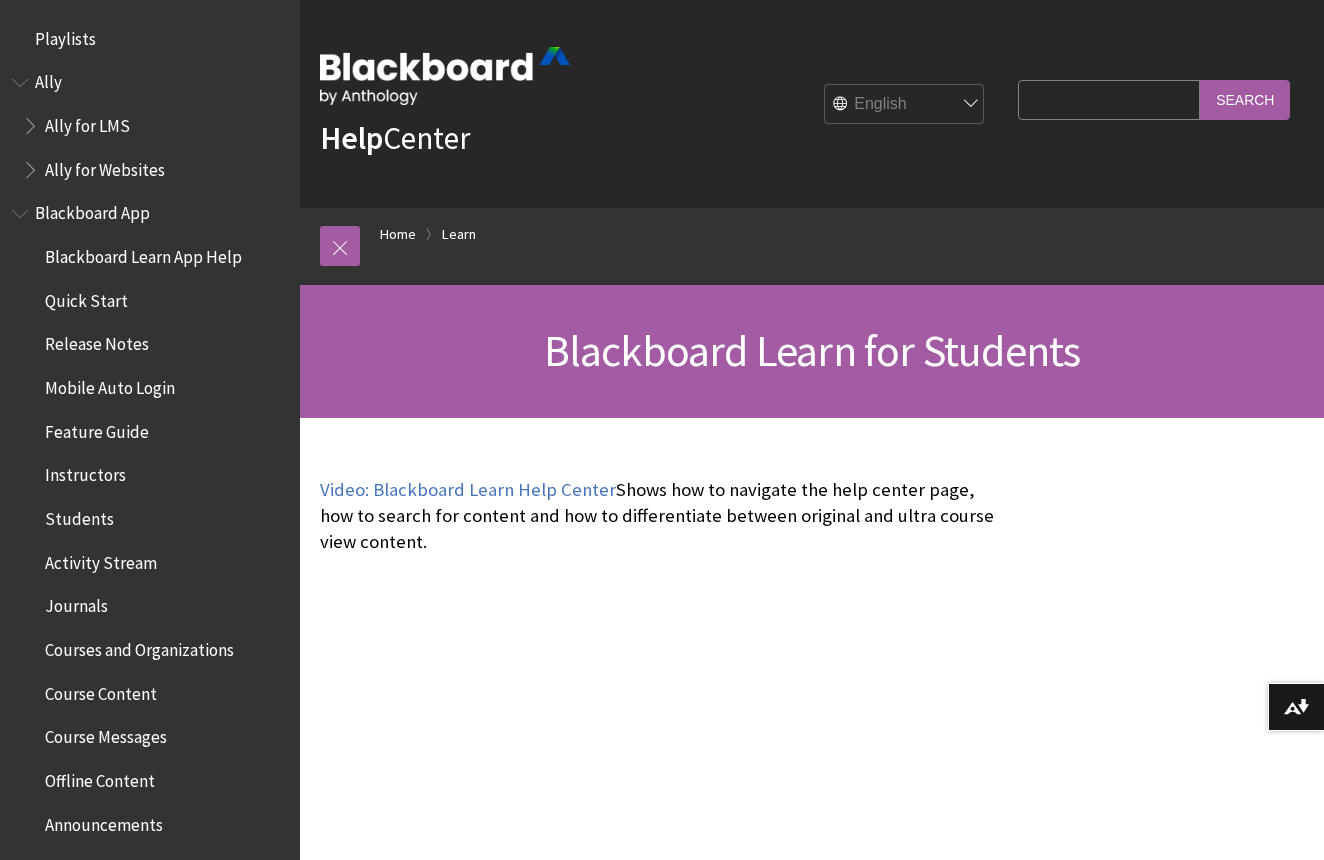 scroll, scrollTop: 0, scrollLeft: 0, axis: both 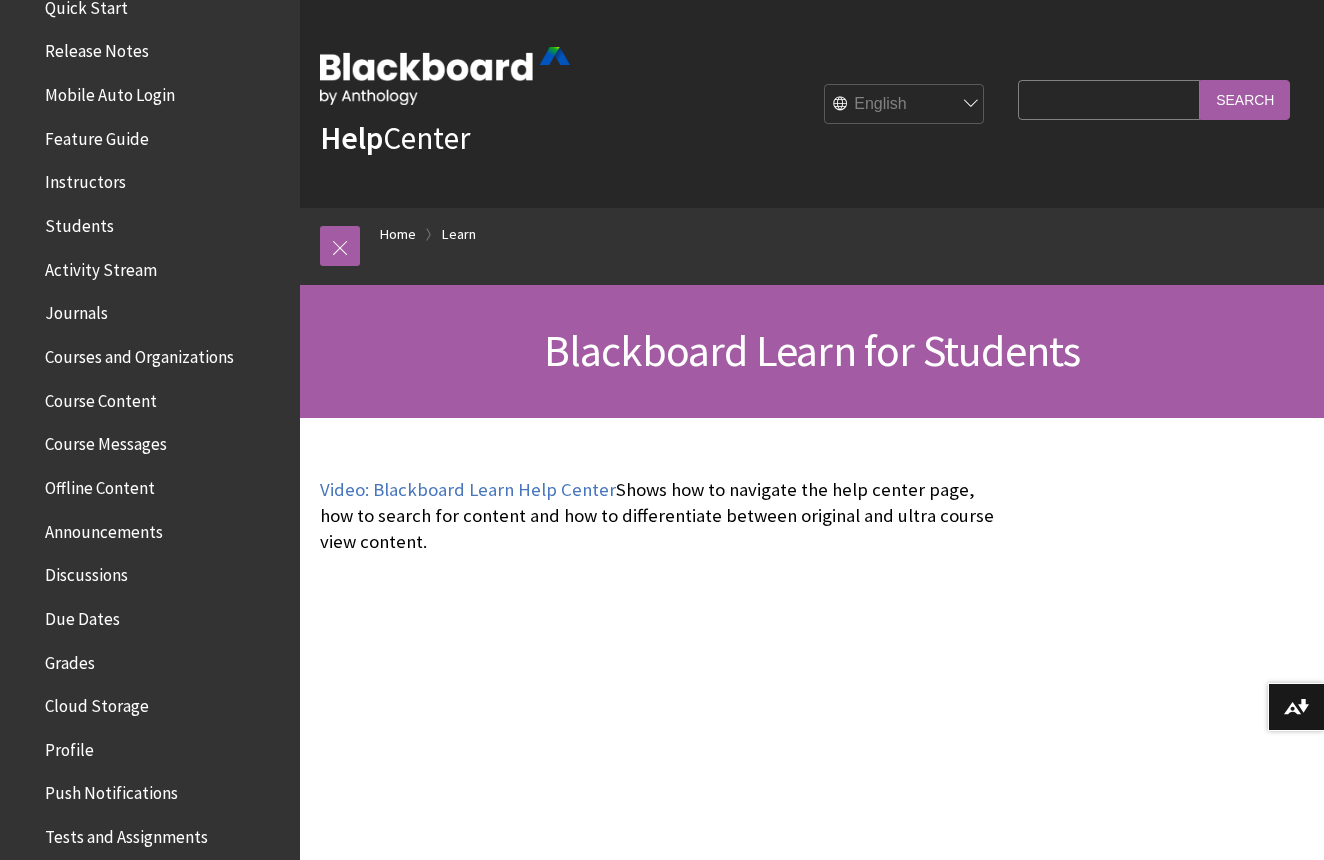 click on "Course Content" at bounding box center (101, 397) 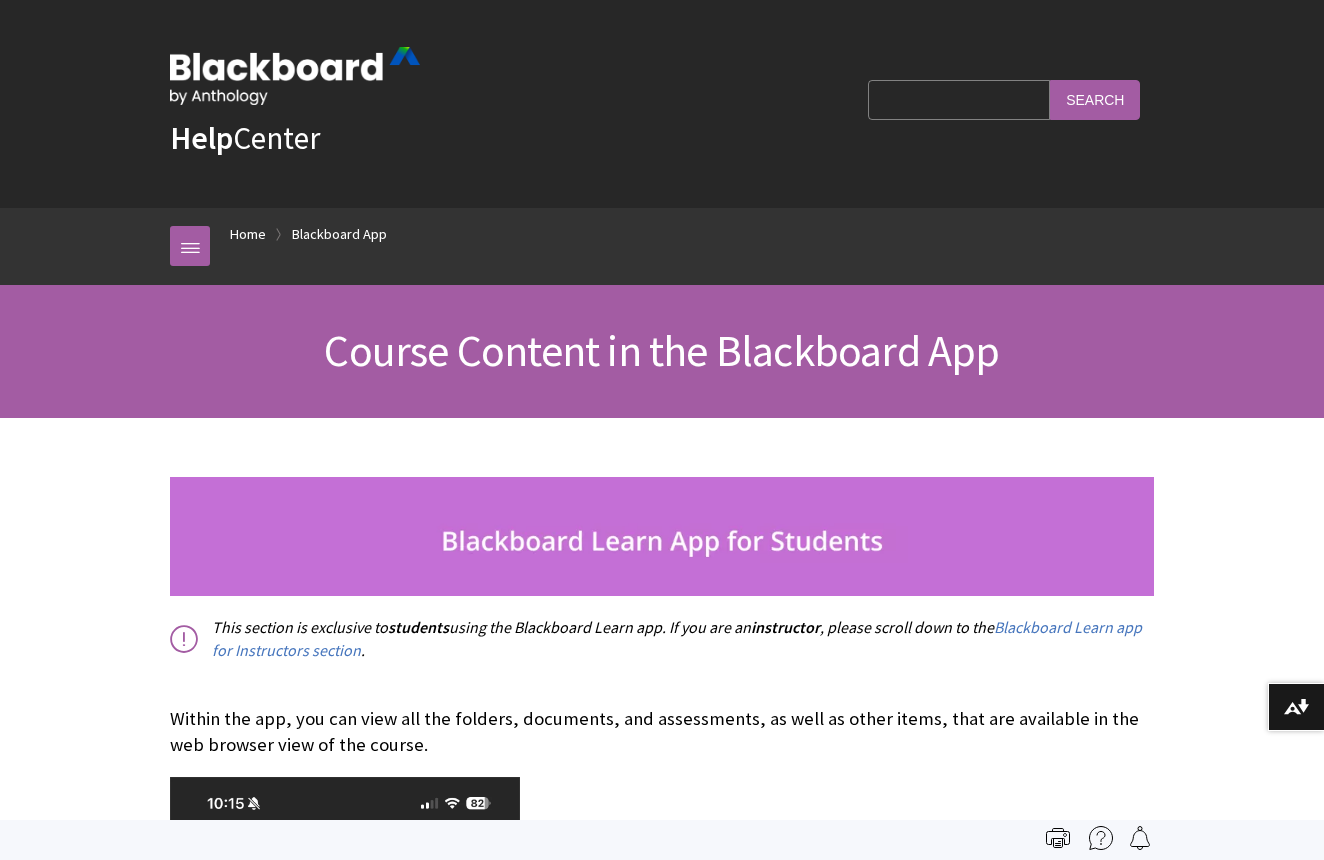 scroll, scrollTop: 0, scrollLeft: 0, axis: both 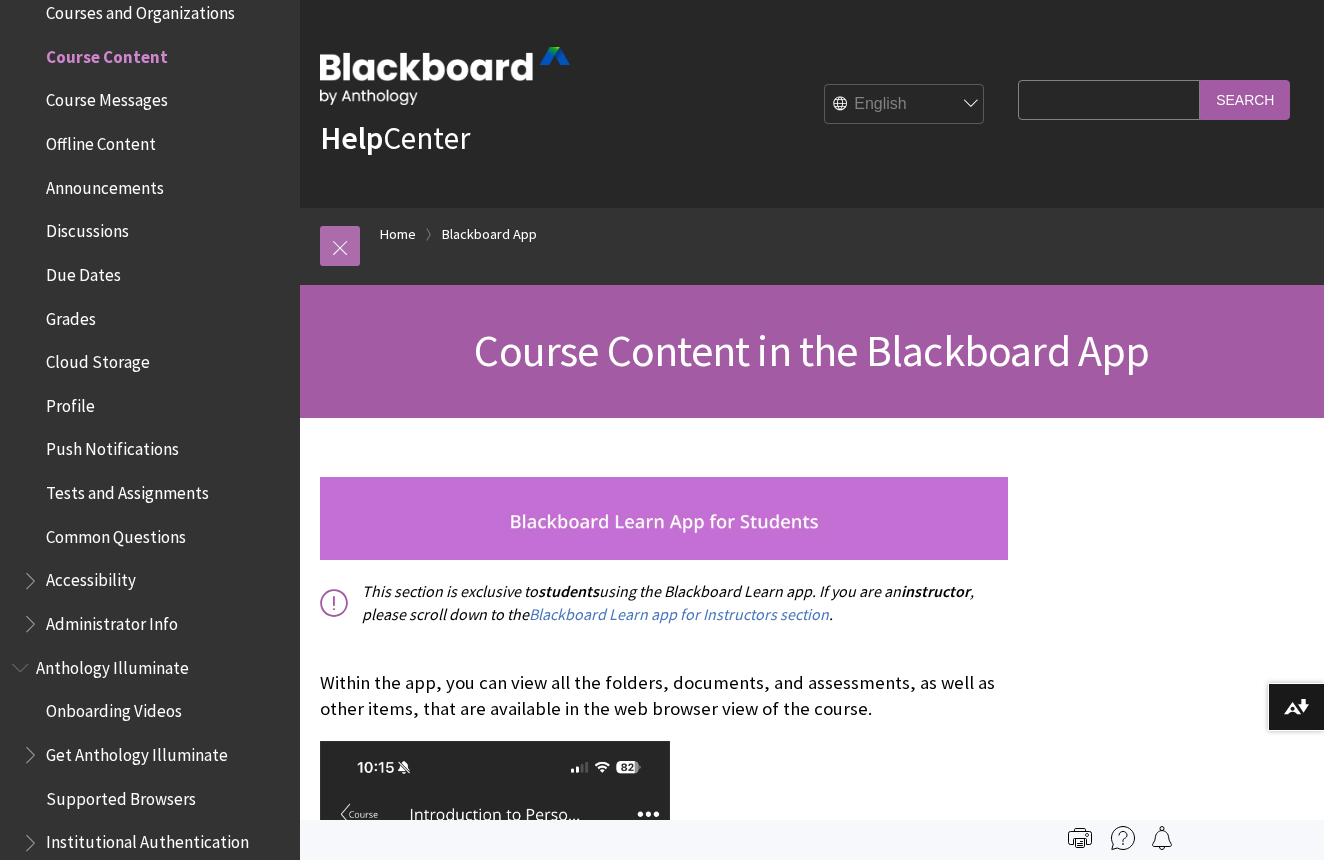 click at bounding box center [340, 246] 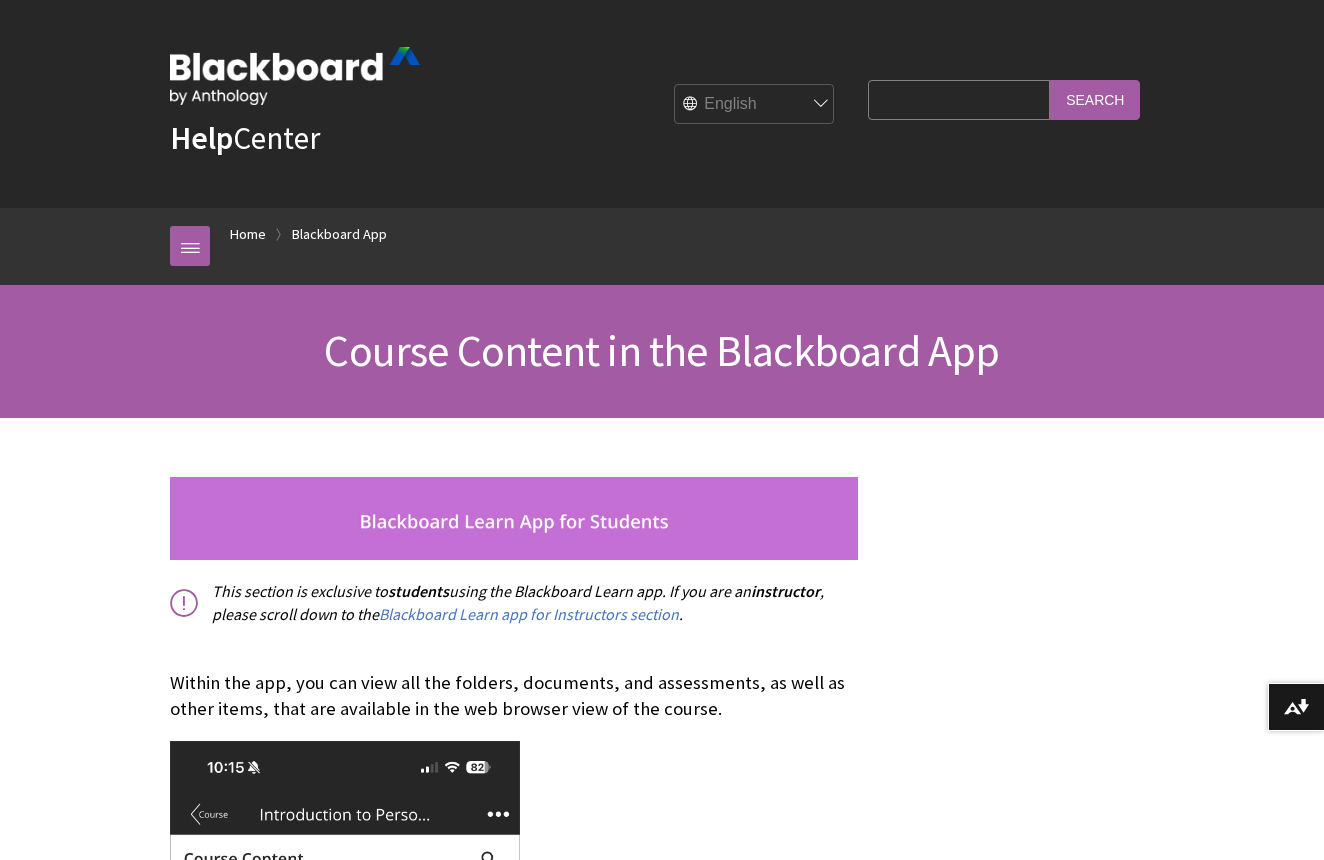 scroll, scrollTop: 0, scrollLeft: 0, axis: both 